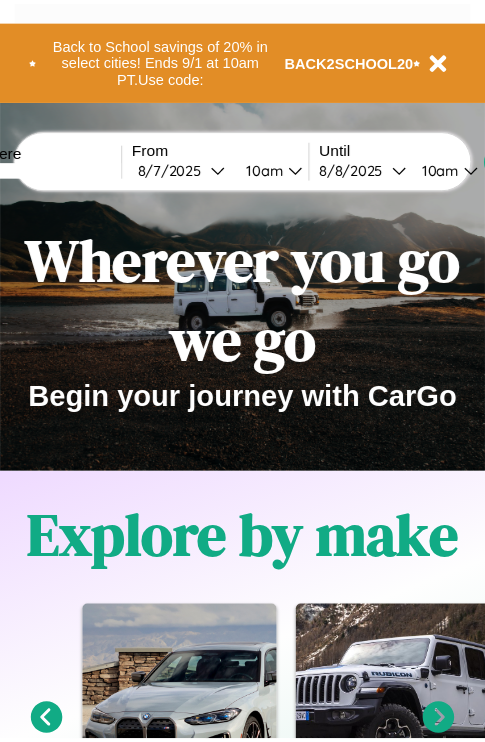 scroll, scrollTop: 0, scrollLeft: 0, axis: both 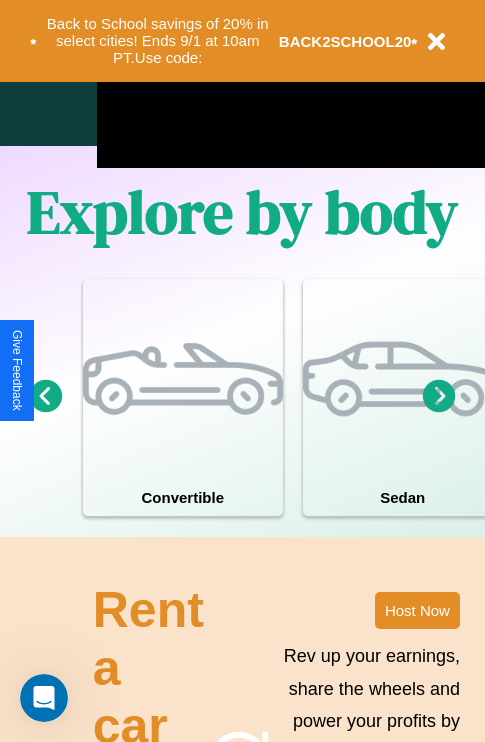 click 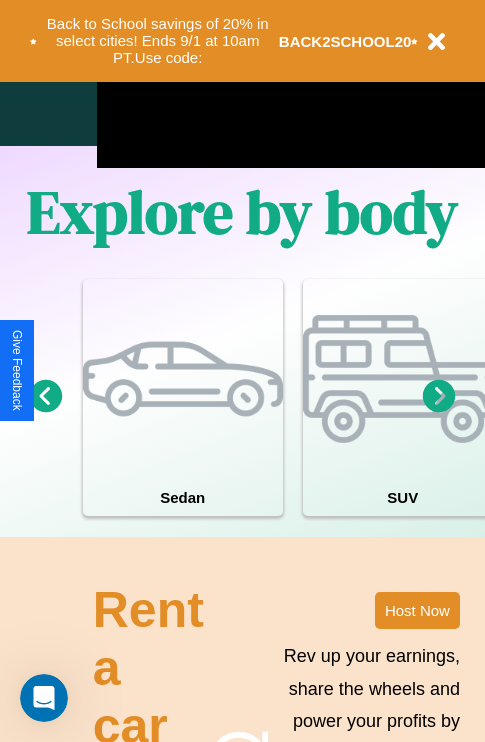 click 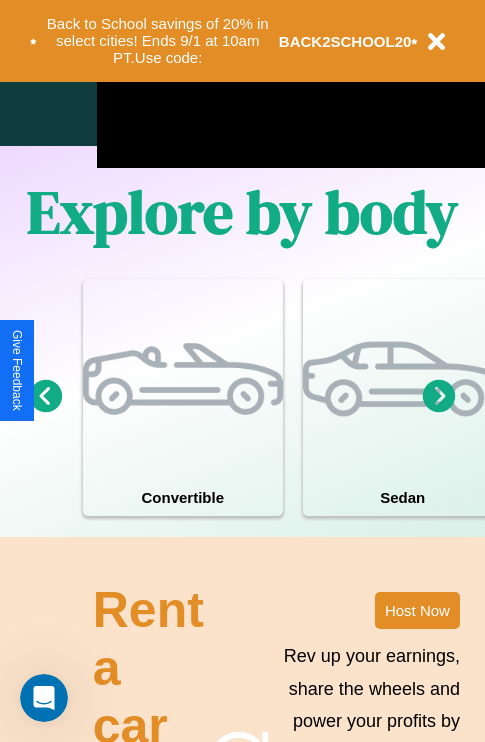 click 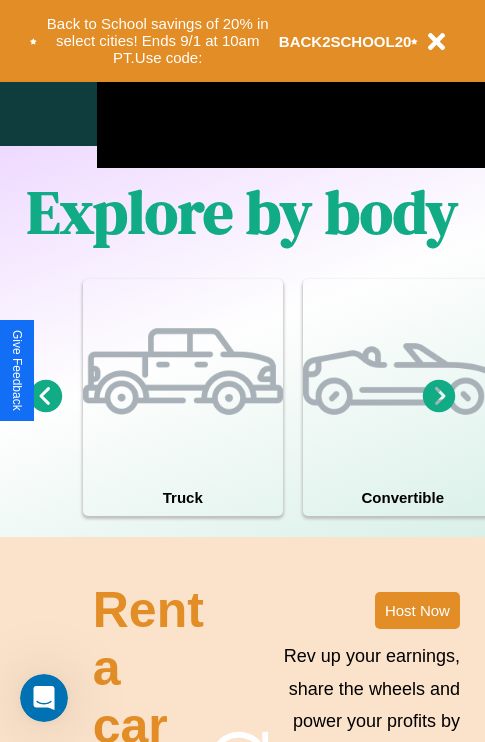 click 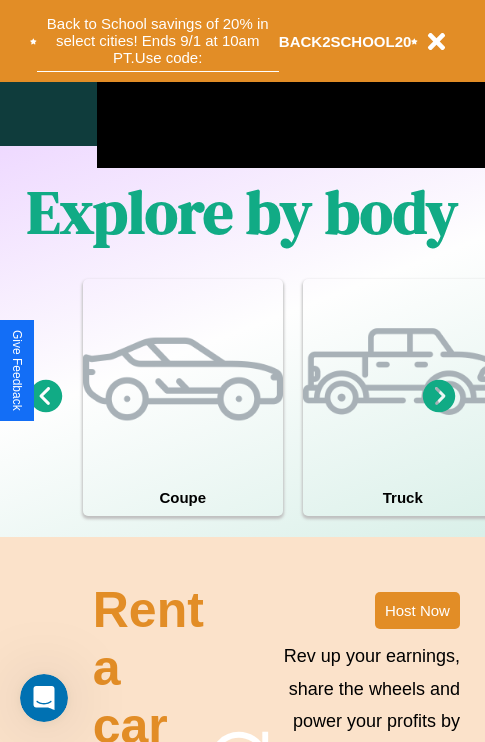 click on "Back to School savings of 20% in select cities! Ends 9/1 at 10am PT.  Use code:" at bounding box center (158, 41) 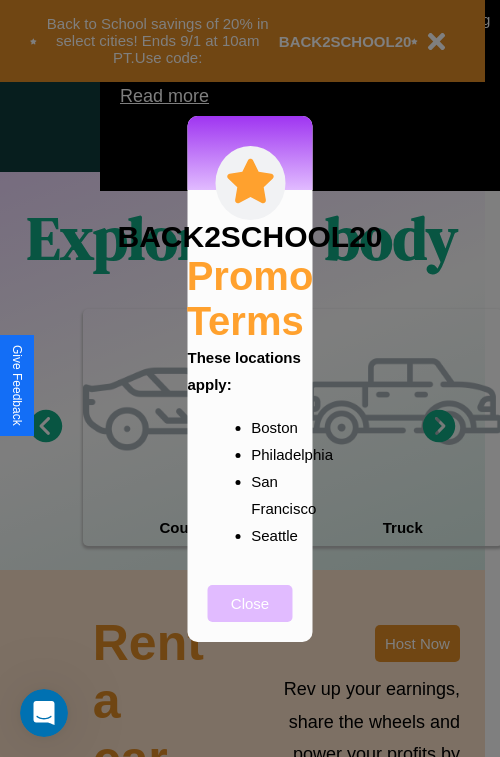 click on "Close" at bounding box center [250, 603] 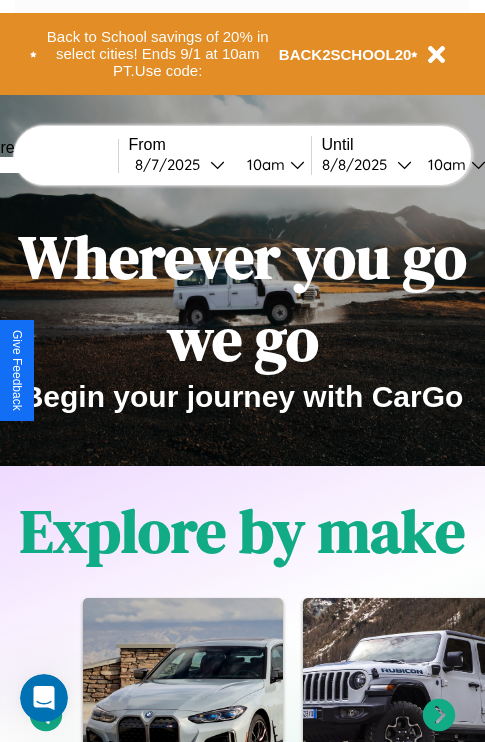 scroll, scrollTop: 0, scrollLeft: 0, axis: both 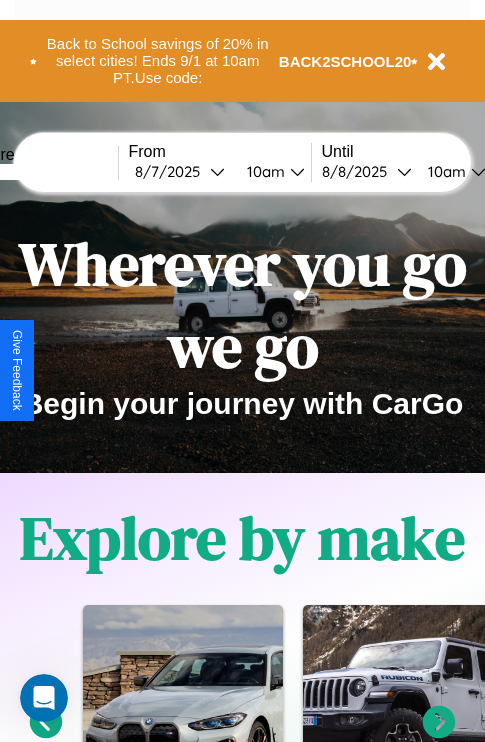 click at bounding box center [43, 172] 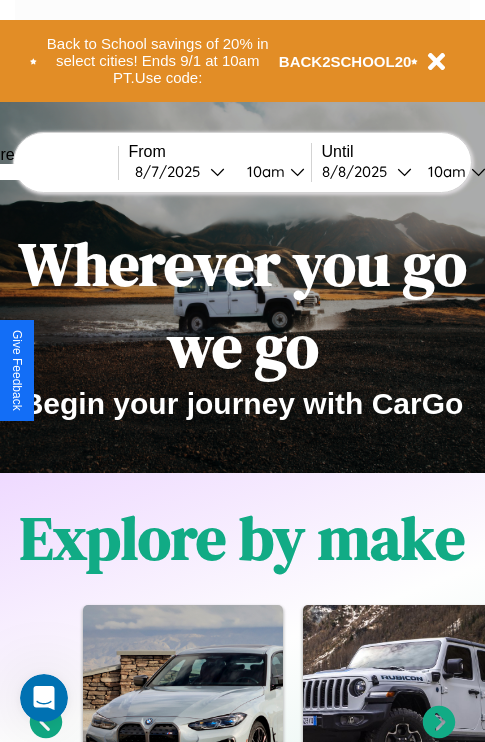 type on "*****" 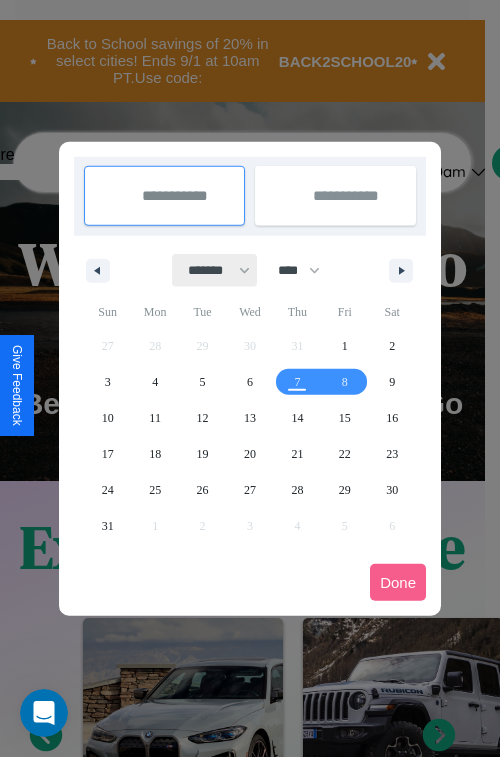 click on "******* ******** ***** ***** *** **** **** ****** ********* ******* ******** ********" at bounding box center (215, 270) 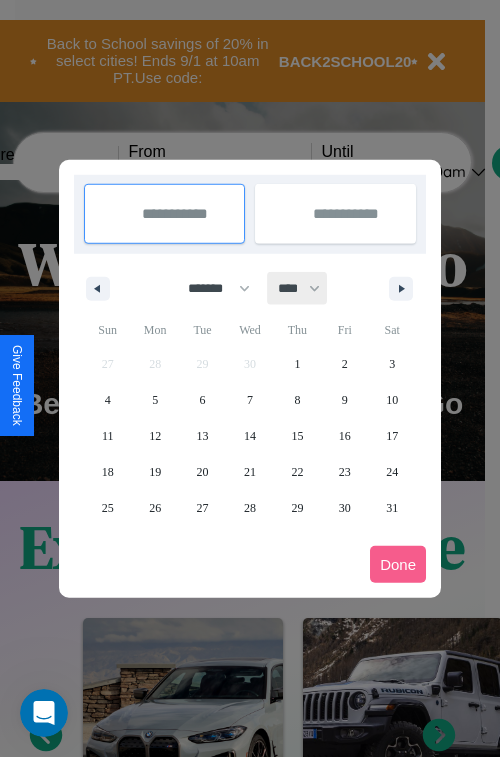 click on "**** **** **** **** **** **** **** **** **** **** **** **** **** **** **** **** **** **** **** **** **** **** **** **** **** **** **** **** **** **** **** **** **** **** **** **** **** **** **** **** **** **** **** **** **** **** **** **** **** **** **** **** **** **** **** **** **** **** **** **** **** **** **** **** **** **** **** **** **** **** **** **** **** **** **** **** **** **** **** **** **** **** **** **** **** **** **** **** **** **** **** **** **** **** **** **** **** **** **** **** **** **** **** **** **** **** **** **** **** **** **** **** **** **** **** **** **** **** **** **** ****" at bounding box center [298, 288] 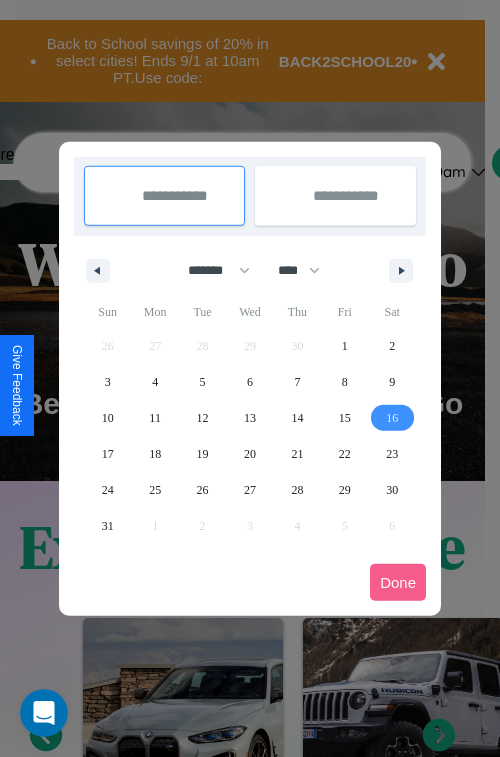 click on "16" at bounding box center [392, 418] 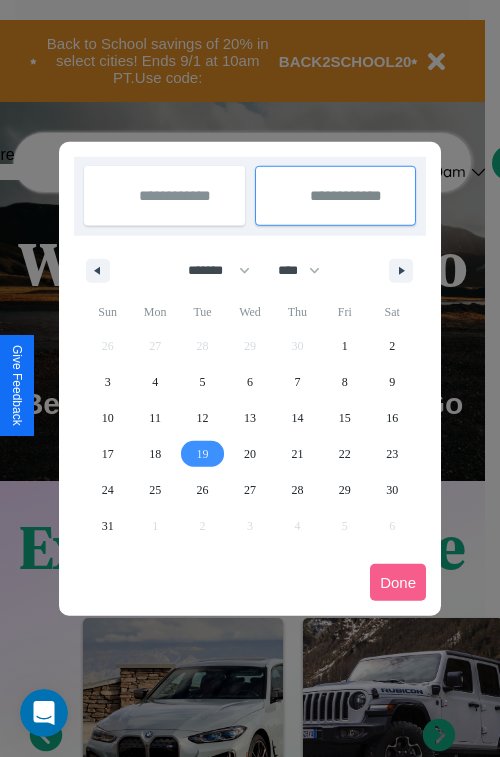 click on "19" at bounding box center (203, 454) 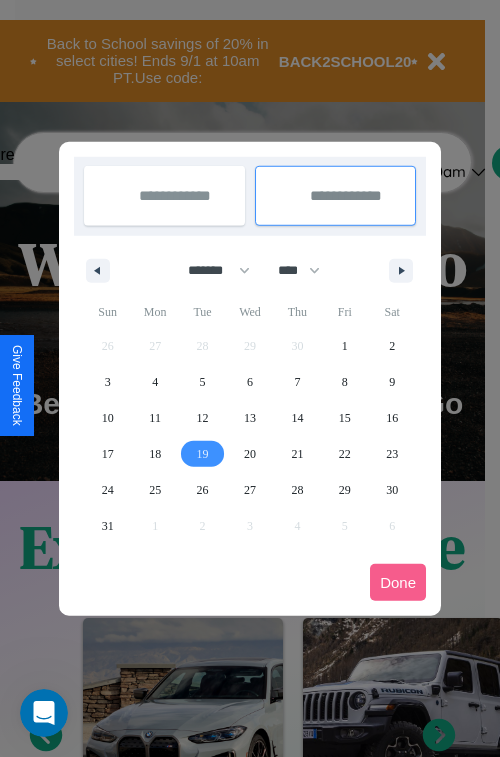 type on "**********" 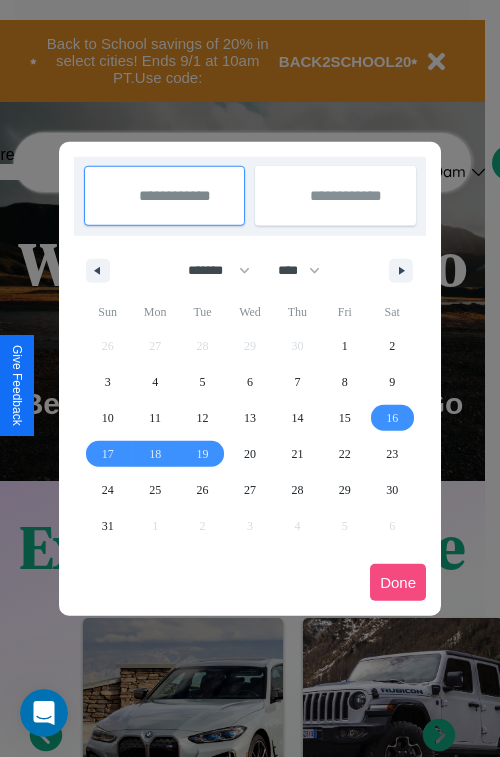 click on "Done" at bounding box center [398, 582] 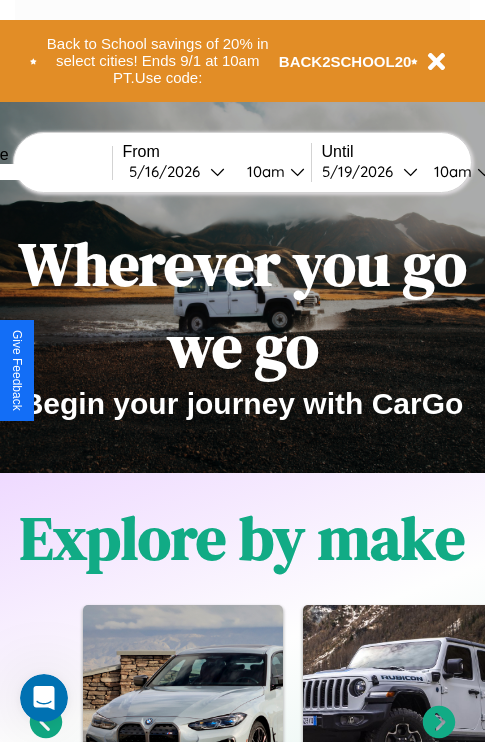 scroll, scrollTop: 0, scrollLeft: 74, axis: horizontal 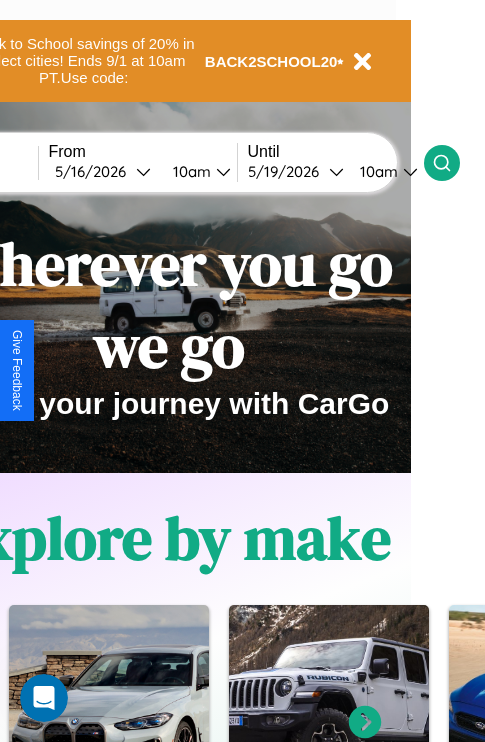 click 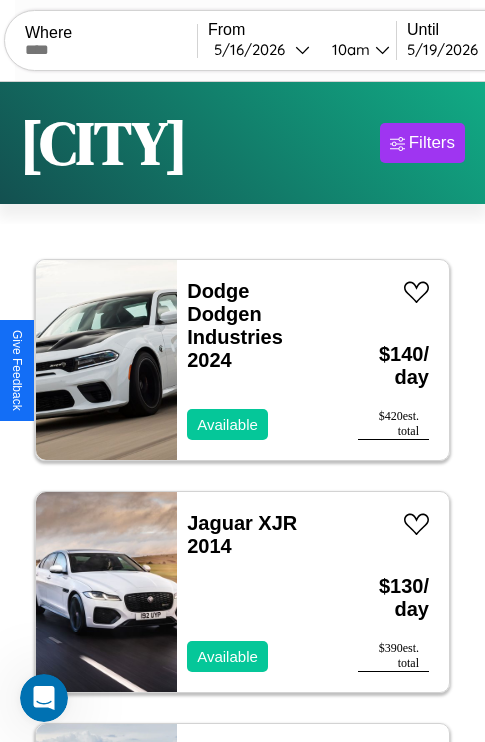 scroll, scrollTop: 95, scrollLeft: 0, axis: vertical 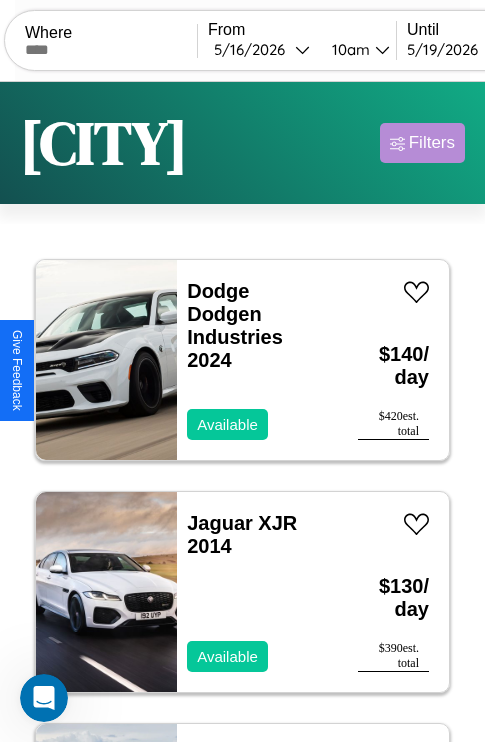 click on "Filters" at bounding box center [432, 143] 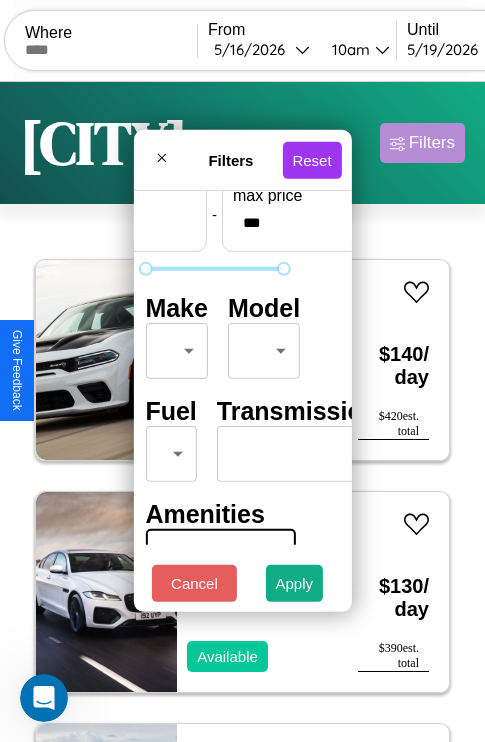 scroll, scrollTop: 162, scrollLeft: 63, axis: both 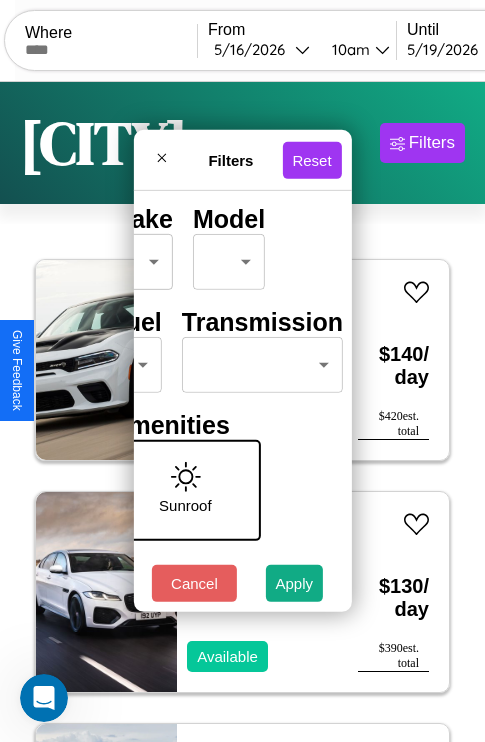 click on "CarGo Where From [DATE] [TIME] Until [DATE] [TIME] Become a Host Login Sign Up [CITY] Filters 36 cars in this area These cars can be picked up in this city. Dodge Dodgen Industries 2024 Available $ 140 / day $ 420 est. total Jaguar XJR 2014 Available $ 130 / day $ 390 est. total Tesla Model S 2019 Available $ 160 / day $ 480 est. total Volvo CACL 2018 Available $ 80 / day $ 240 est. total Bentley Continental 2017 Available $ 140 / day $ 420 est. total Jaguar XJ12 2016 Available $ 100 / day $ 300 est. total Kia Seltos 2014 Unavailable $ 130 / day $ 390 est. total Chevrolet Tahoe 2024 Available $ 190 / day $ 570 est. total Dodge Monaco 2018 Available $ 70 / day $ 210 est. total Chevrolet Lumina 2019 Available $ 200 / day $ 600 est. total Tesla Model X 2020 Available $ 100 / day $ 300 est. total Mercedes 300 2020 Available $ 150 / day $ 450 est. total Maserati Coupe 2016 Available $ 150 / day $ 450 est. total Dodge 2021 $" at bounding box center [242, 412] 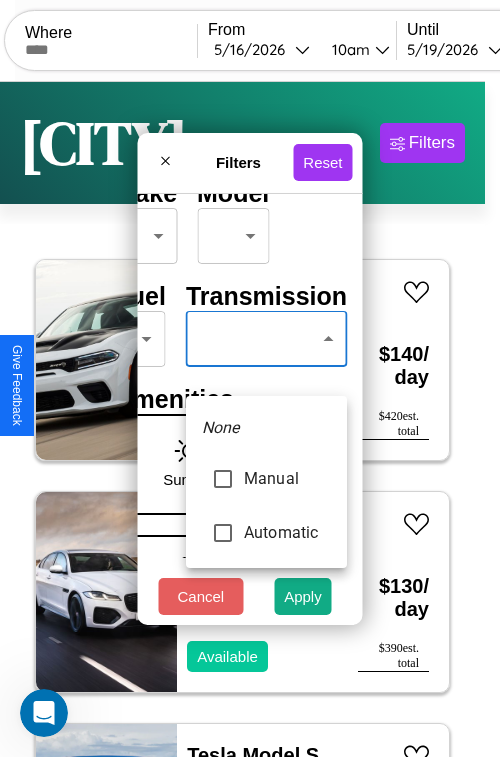 type on "******" 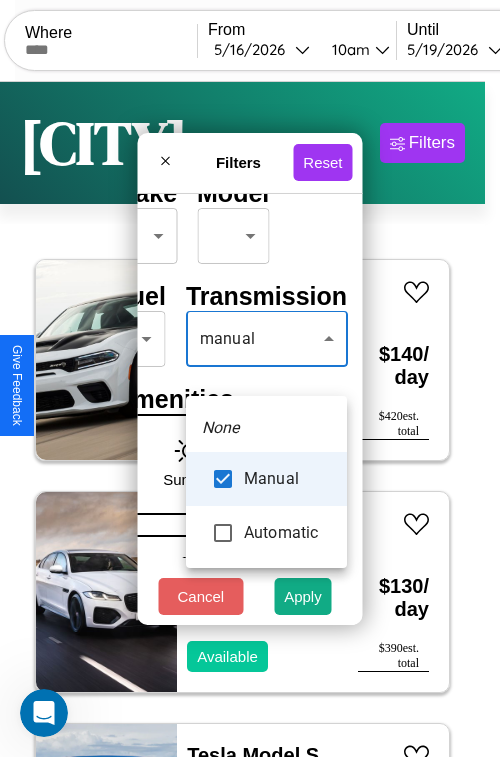 click at bounding box center (250, 378) 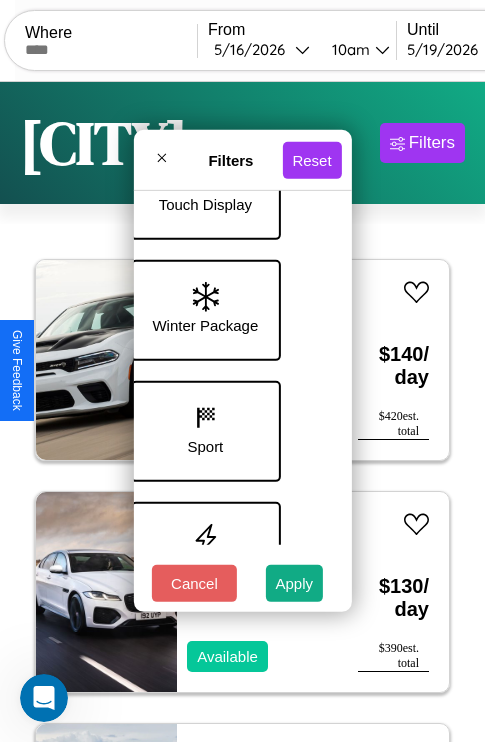 scroll, scrollTop: 772, scrollLeft: 40, axis: both 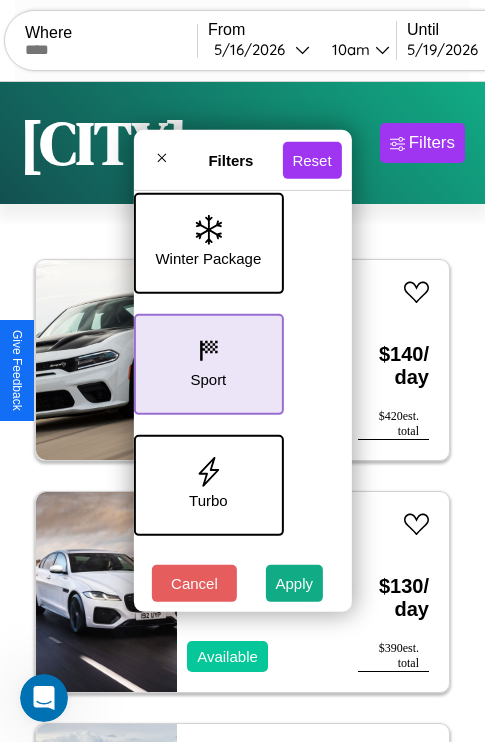 click 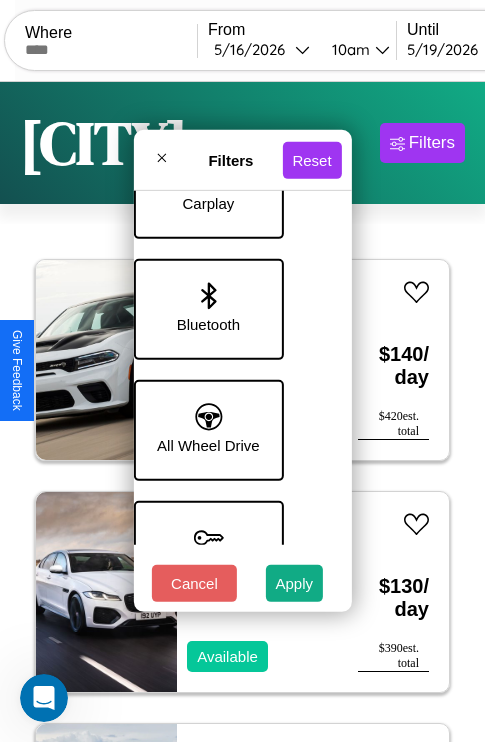 scroll, scrollTop: 1374, scrollLeft: 40, axis: both 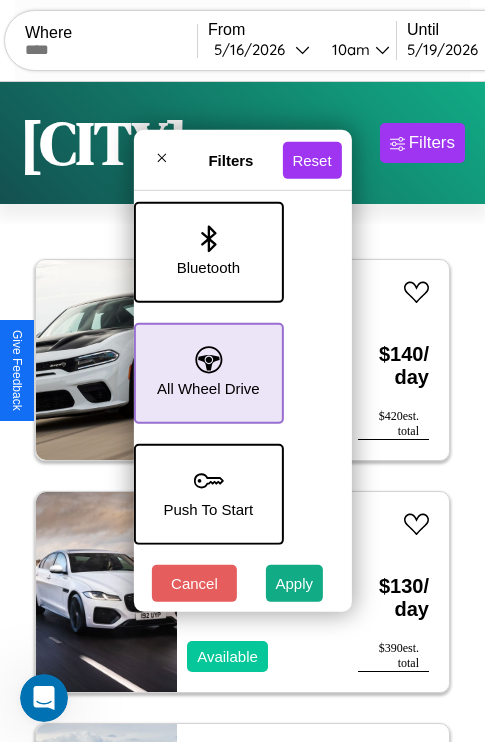 click 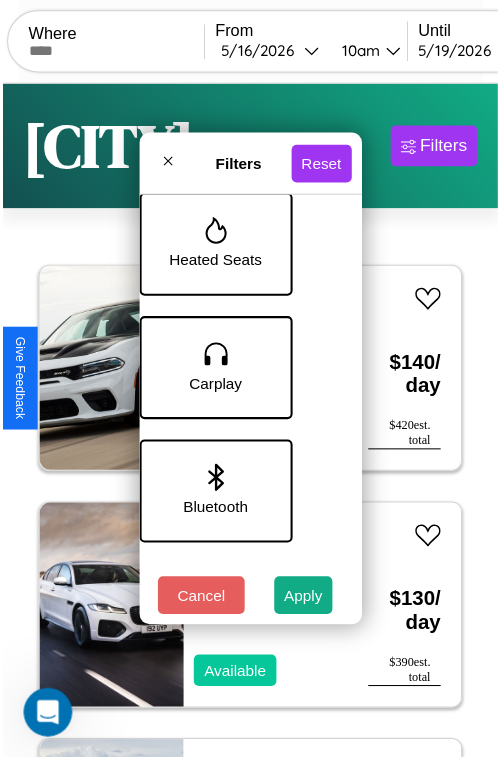scroll, scrollTop: 1135, scrollLeft: 40, axis: both 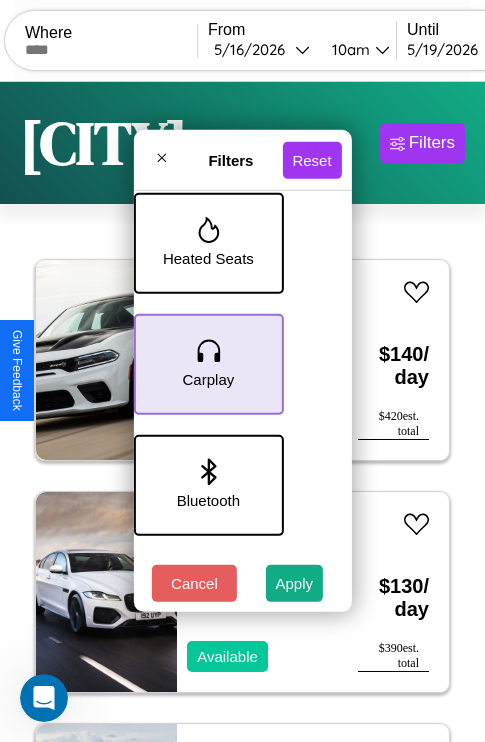 click 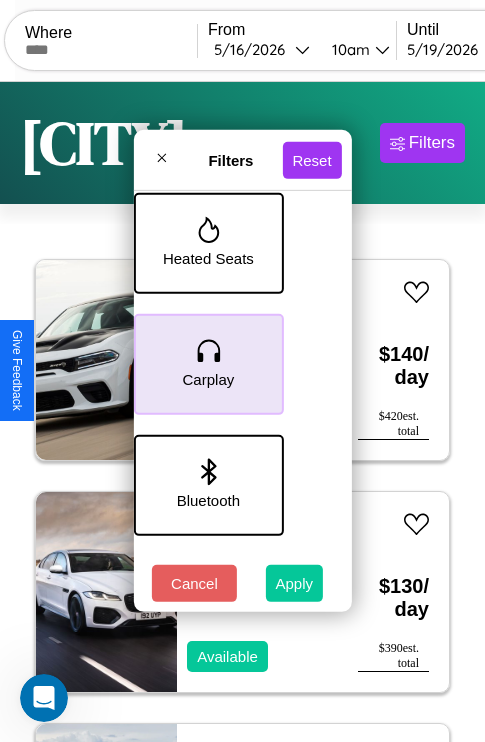 click on "Apply" at bounding box center [295, 583] 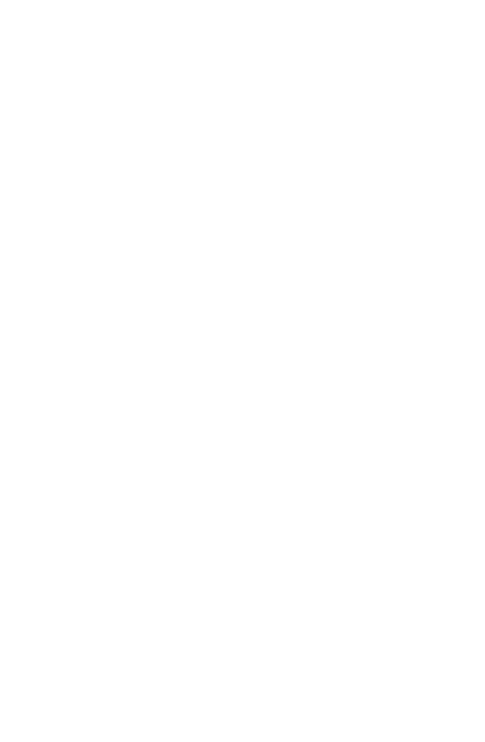 scroll, scrollTop: 0, scrollLeft: 0, axis: both 